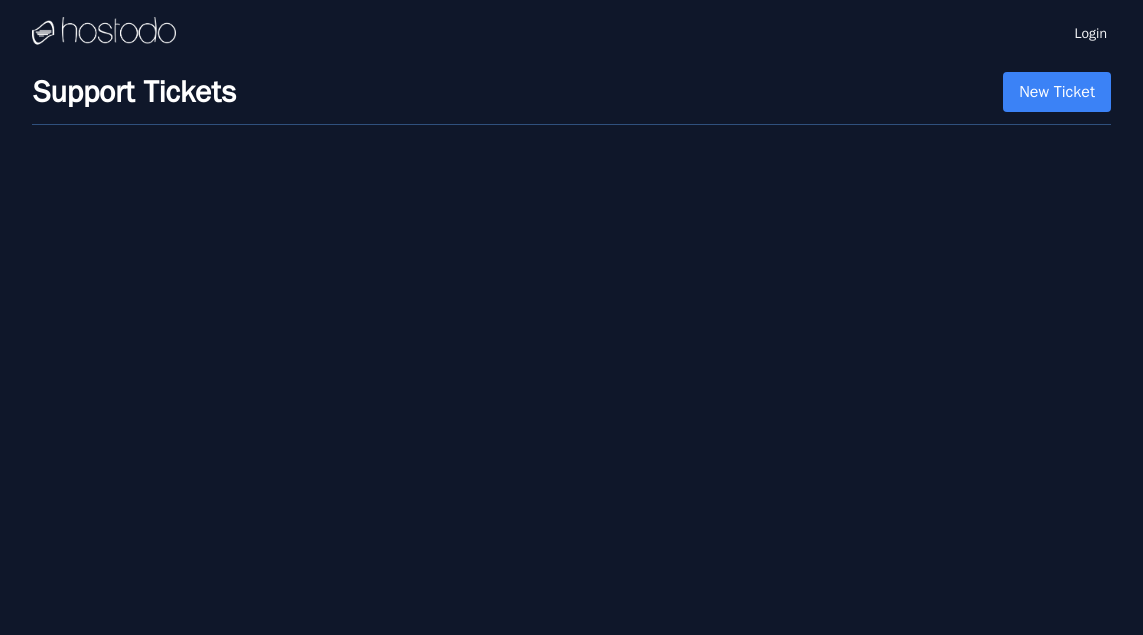 scroll, scrollTop: 0, scrollLeft: 0, axis: both 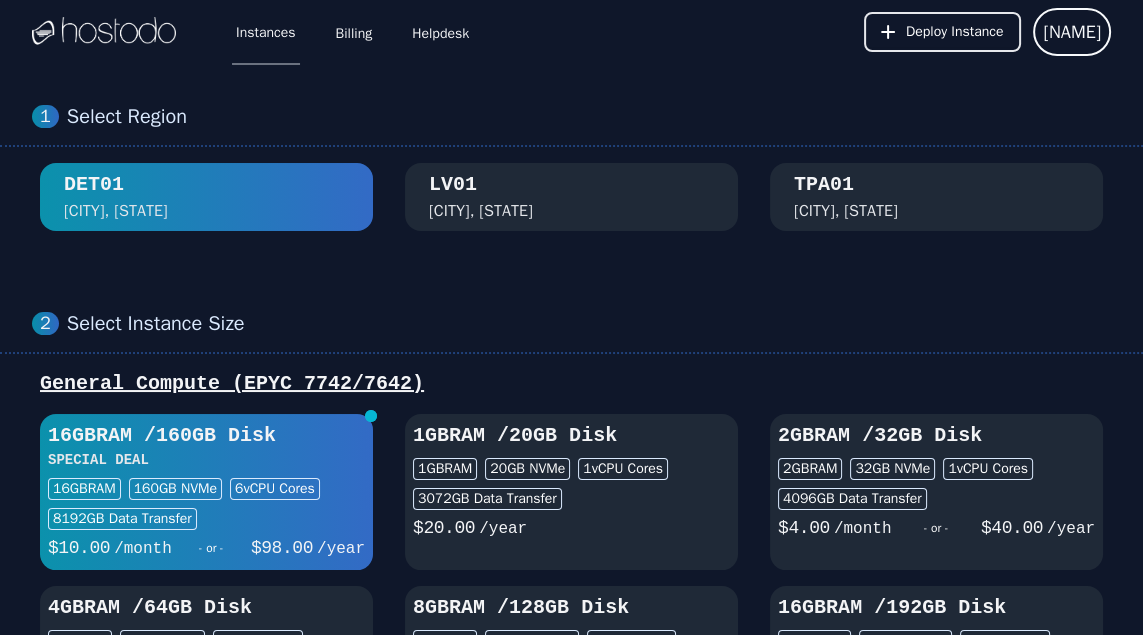 click on "[CITY], [STATE]" at bounding box center (571, 197) 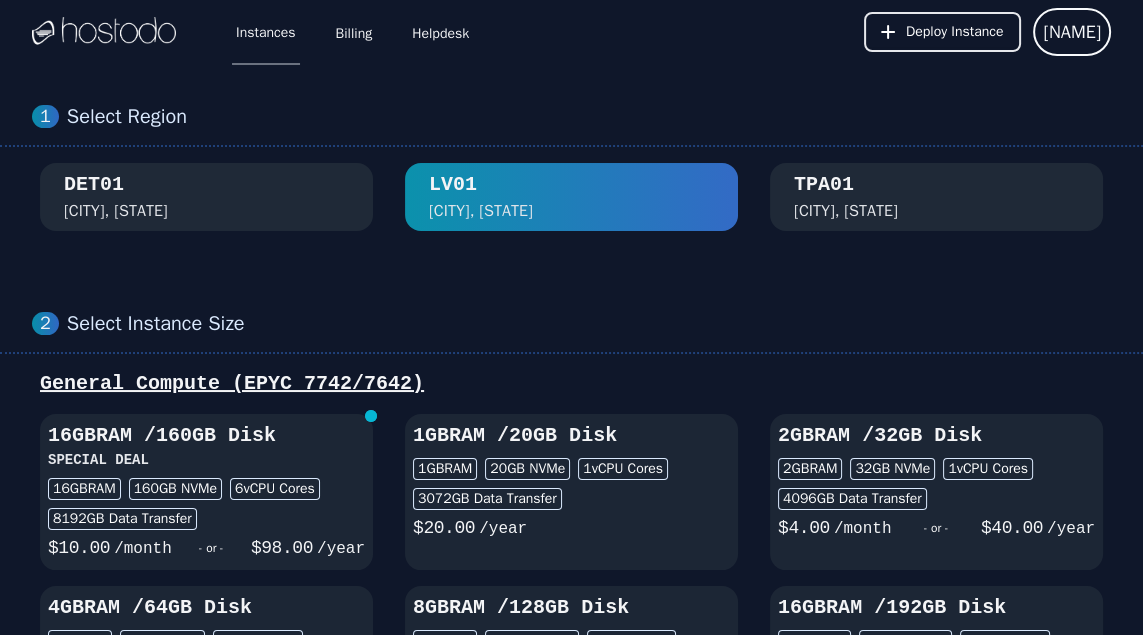 click on "[CITY], [STATE]" at bounding box center [936, 197] 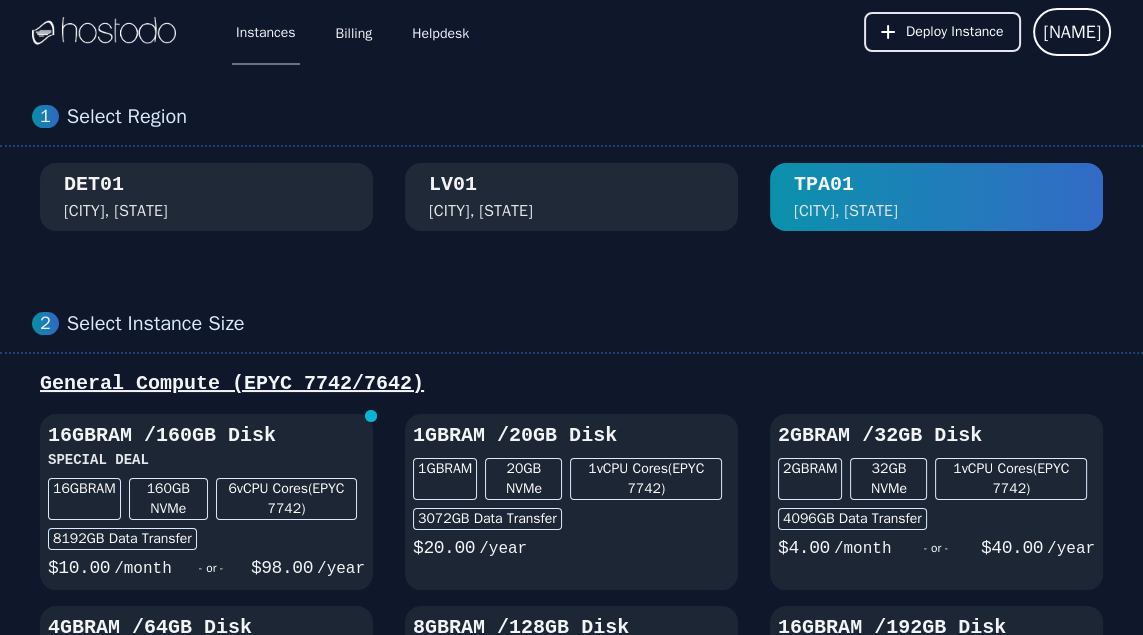 click on "[CITY], [STATE]" at bounding box center [571, 197] 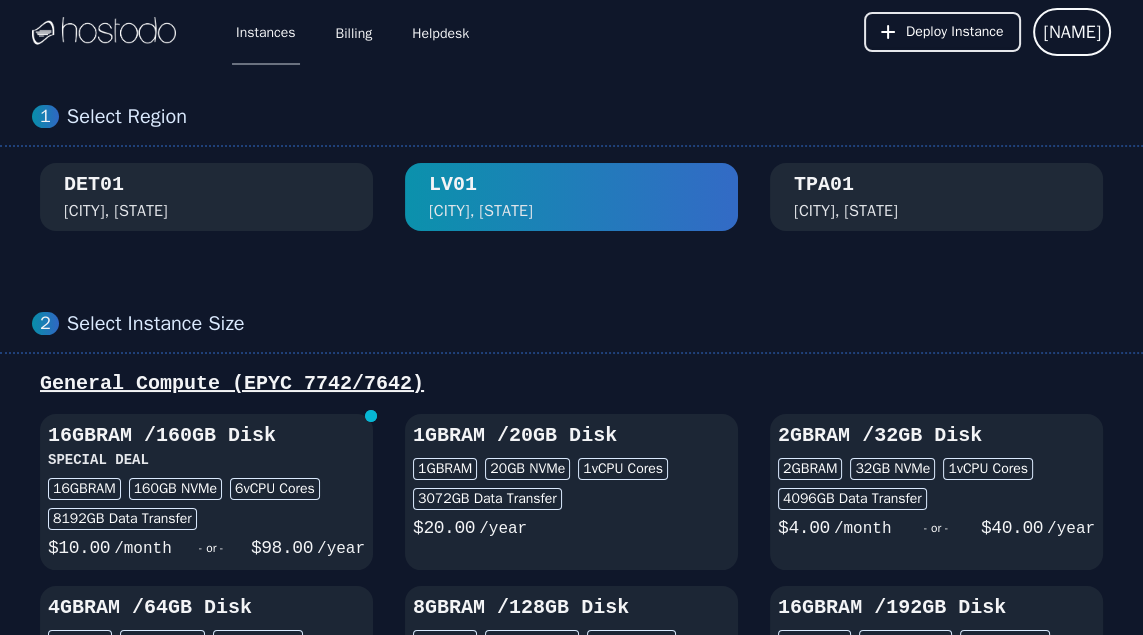 click on "[CITY], [STATE]" at bounding box center [846, 211] 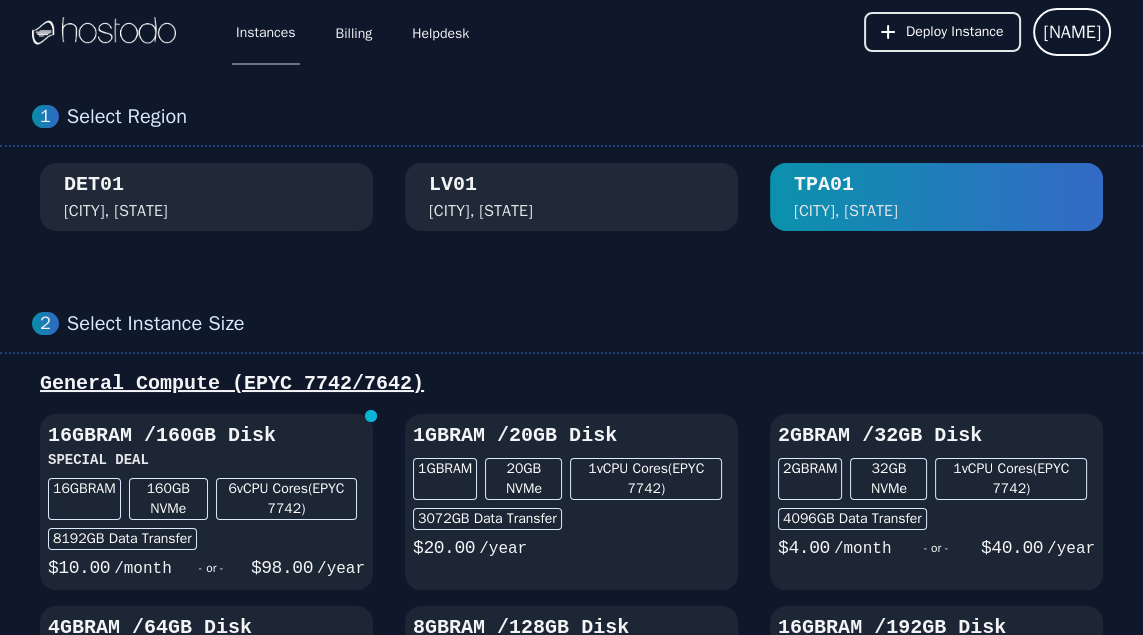 click on "[CITY], [STATE]" at bounding box center [571, 197] 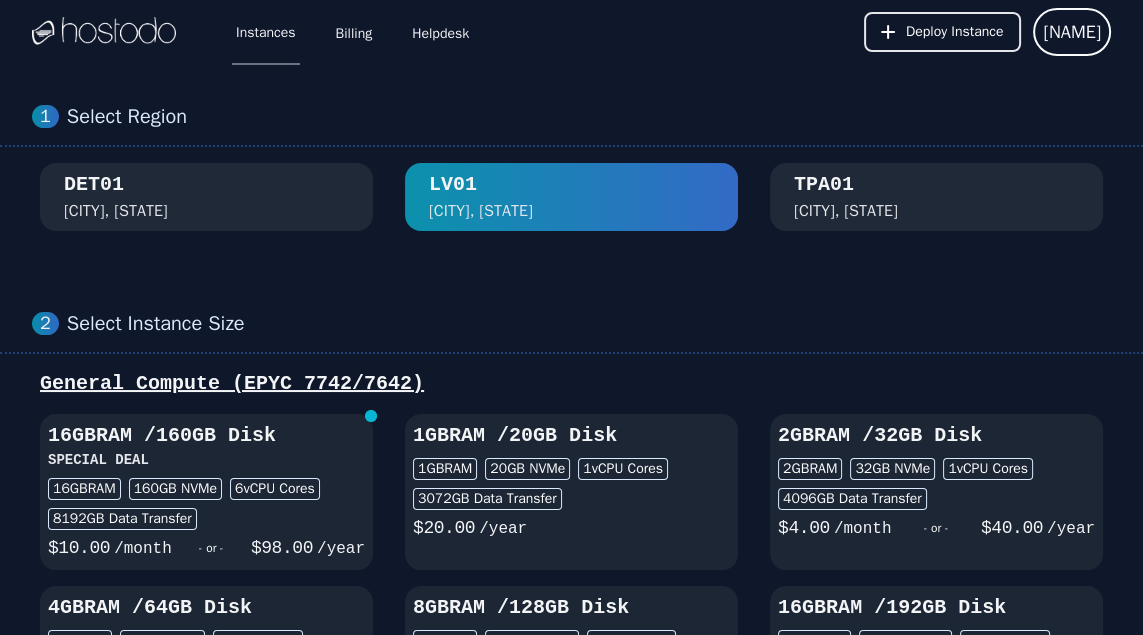 click on "[CITY], [STATE]" at bounding box center (936, 197) 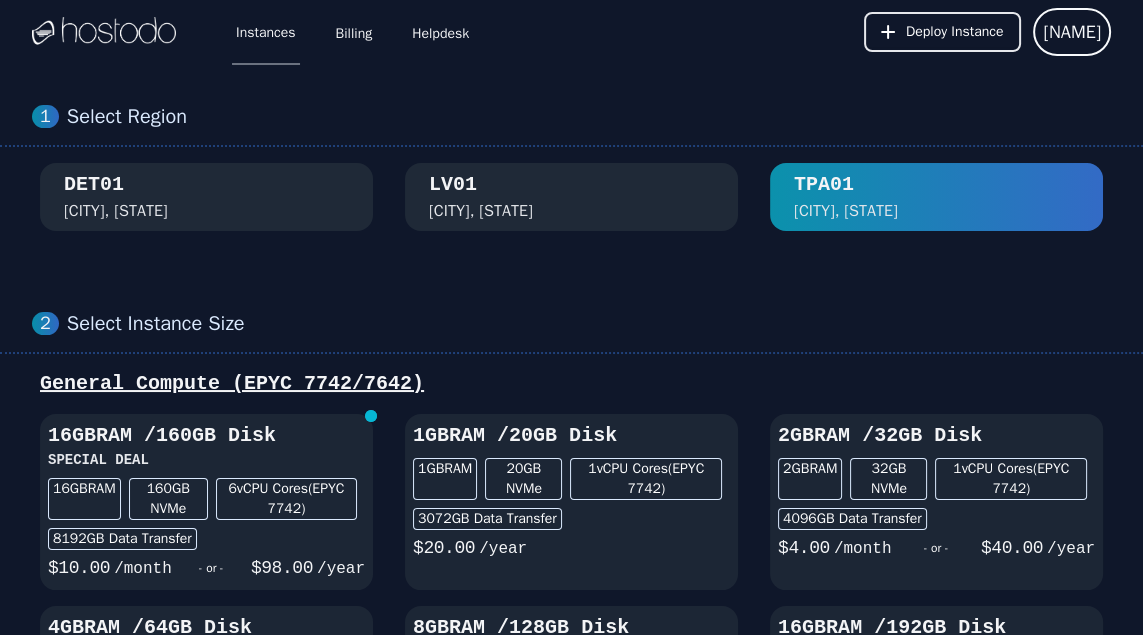 click on "[CITY], [STATE]" at bounding box center [571, 197] 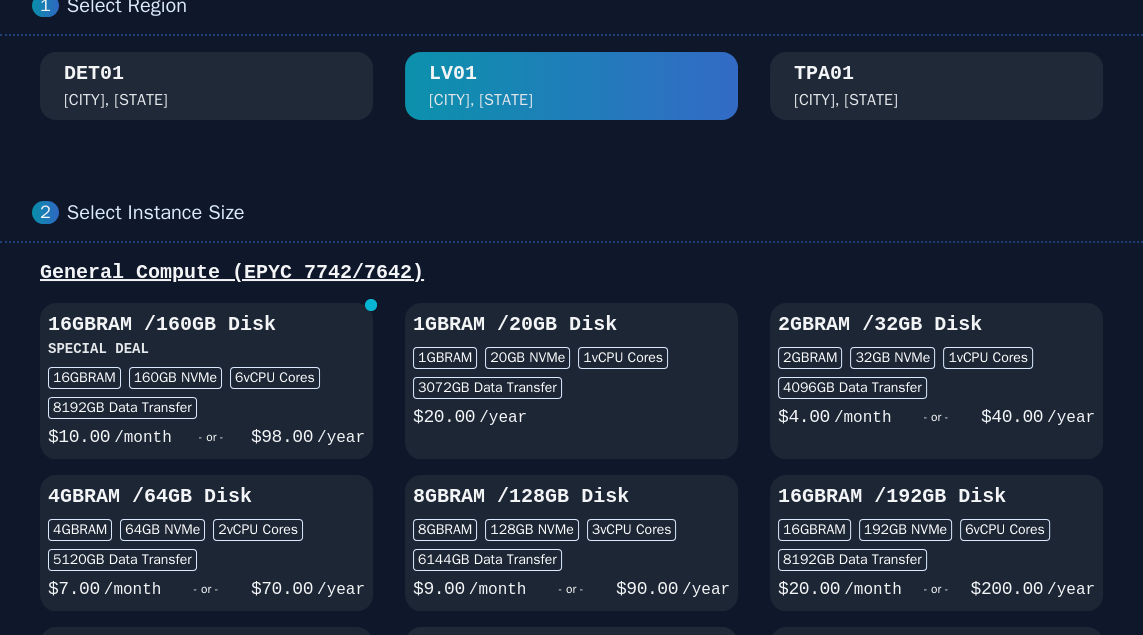 scroll, scrollTop: 110, scrollLeft: 0, axis: vertical 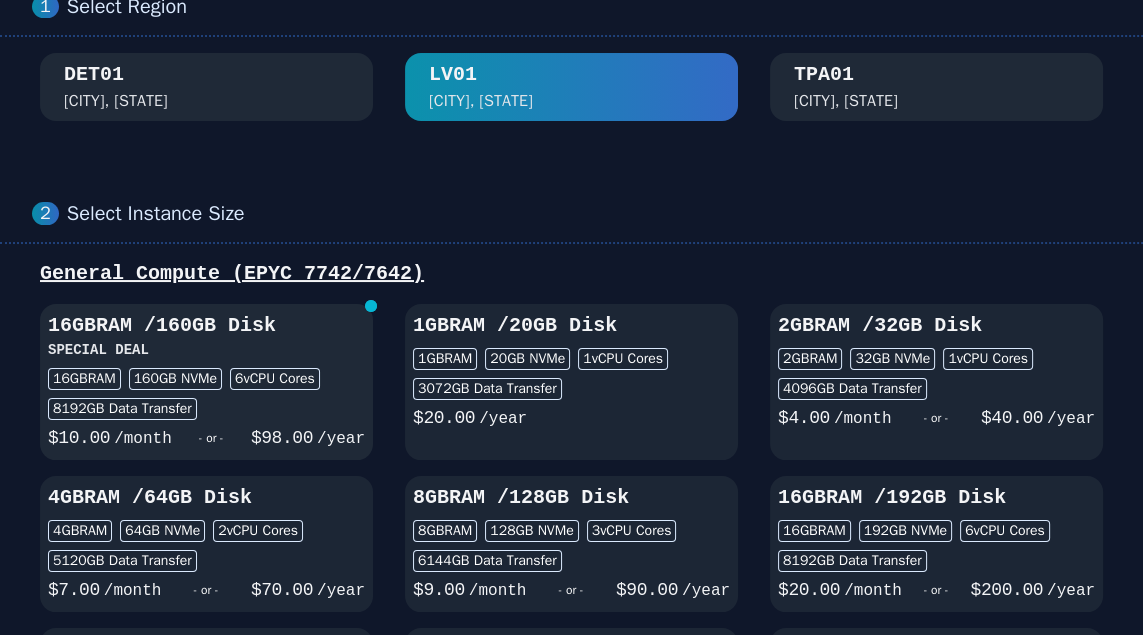 click on "16GB  RAM  /  160 GB Disk" at bounding box center (206, 326) 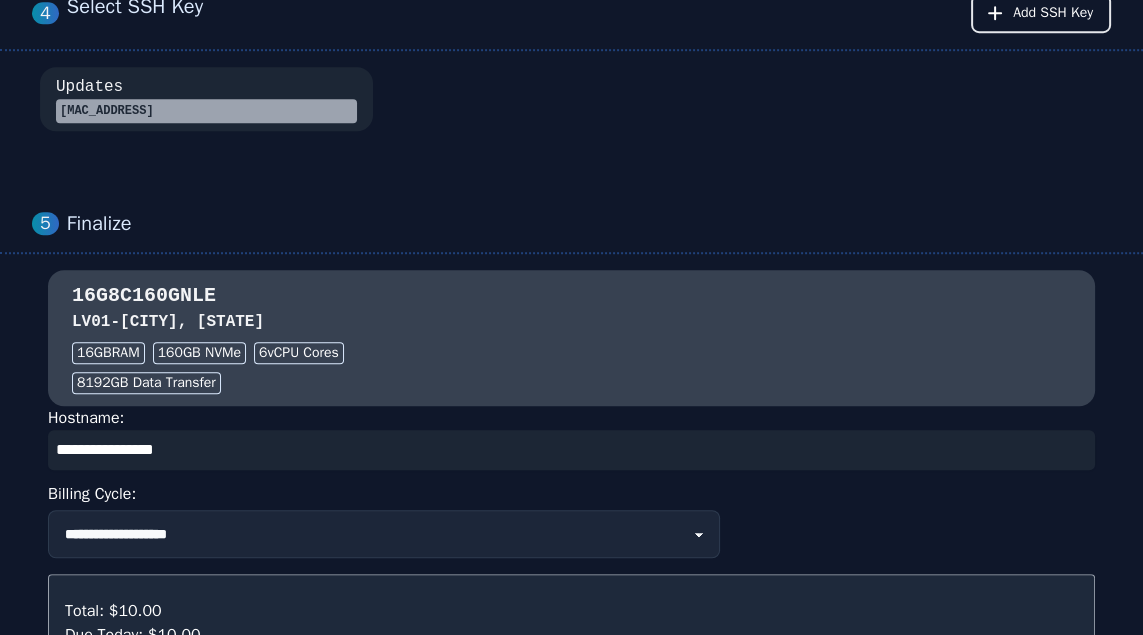 scroll, scrollTop: 1518, scrollLeft: 0, axis: vertical 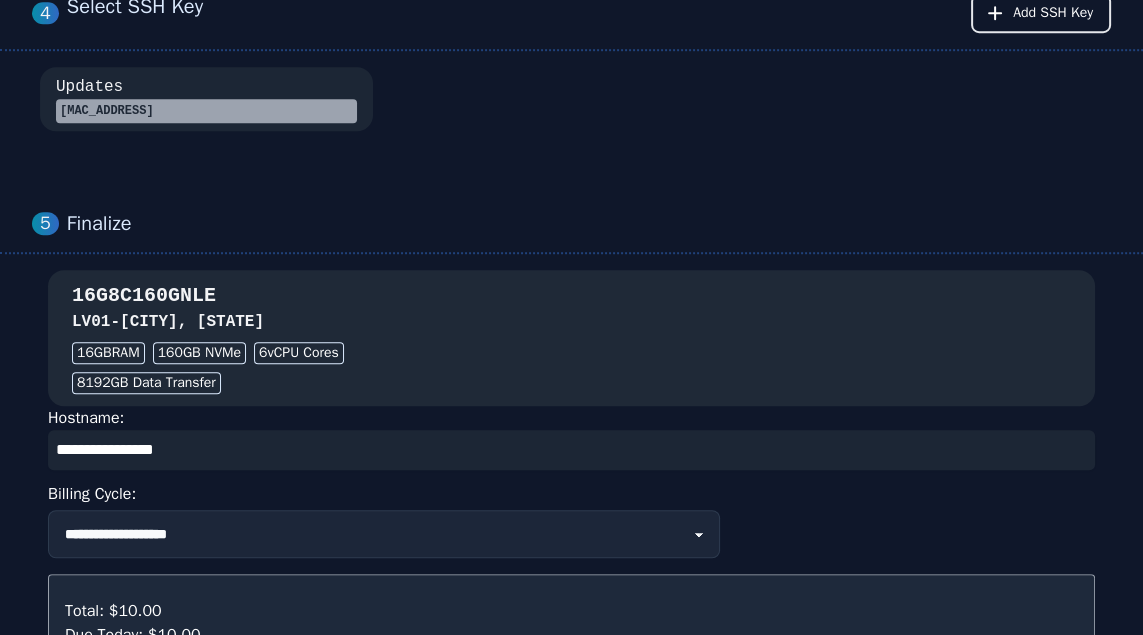 click on "16G8C160GNLE" at bounding box center [571, 296] 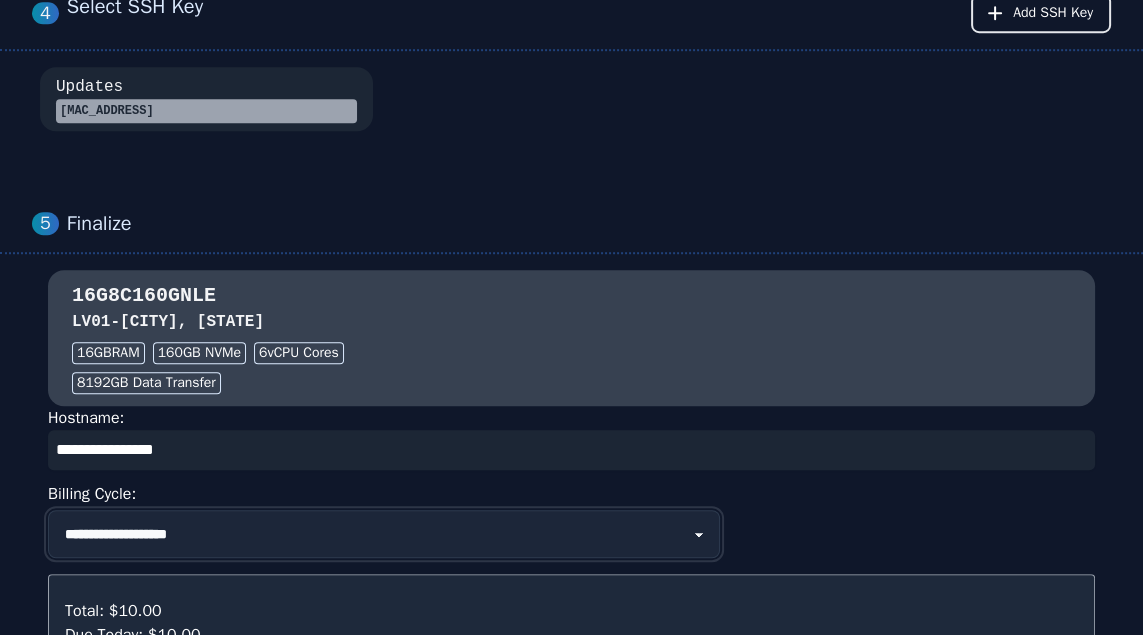 click on "[FIRST_NAME] [LAST_NAME]" at bounding box center (384, 534) 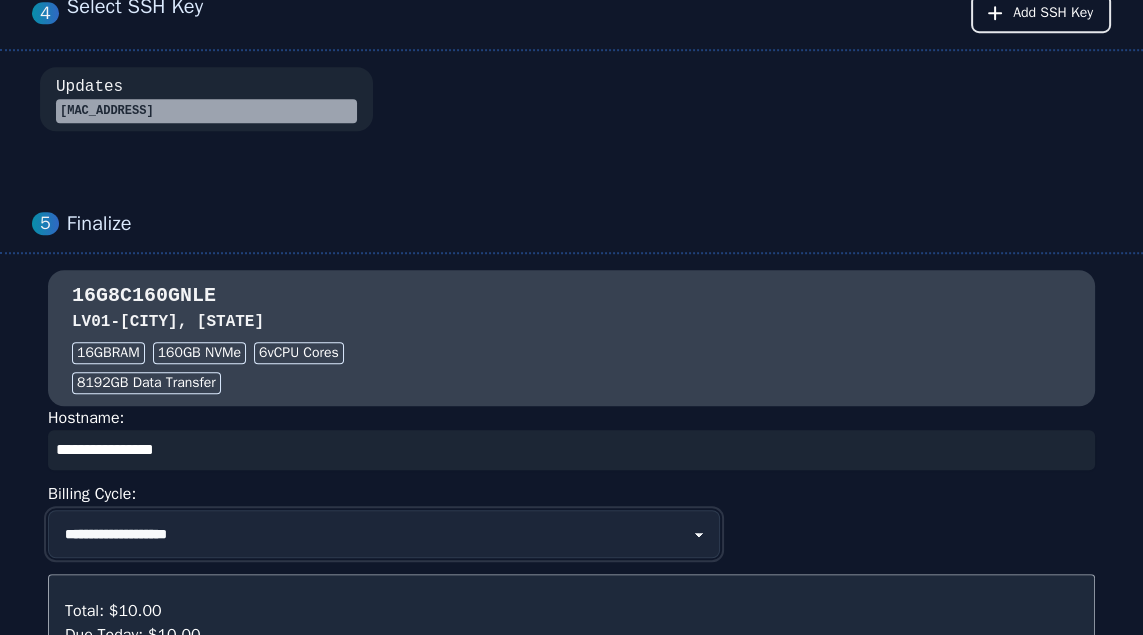 select on "**********" 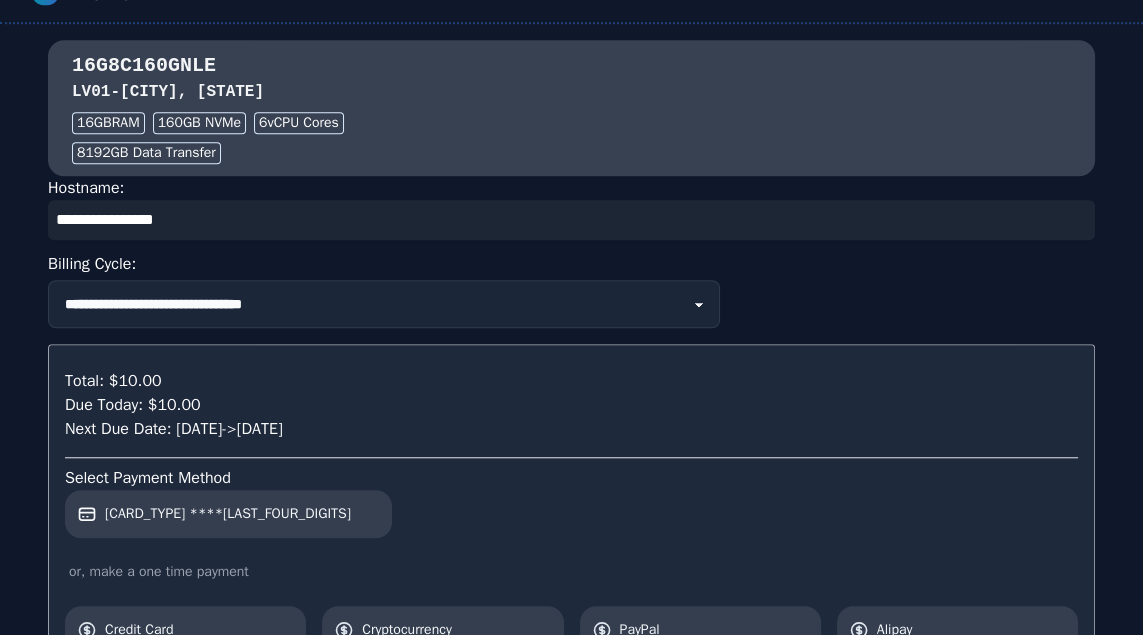 select on "**********" 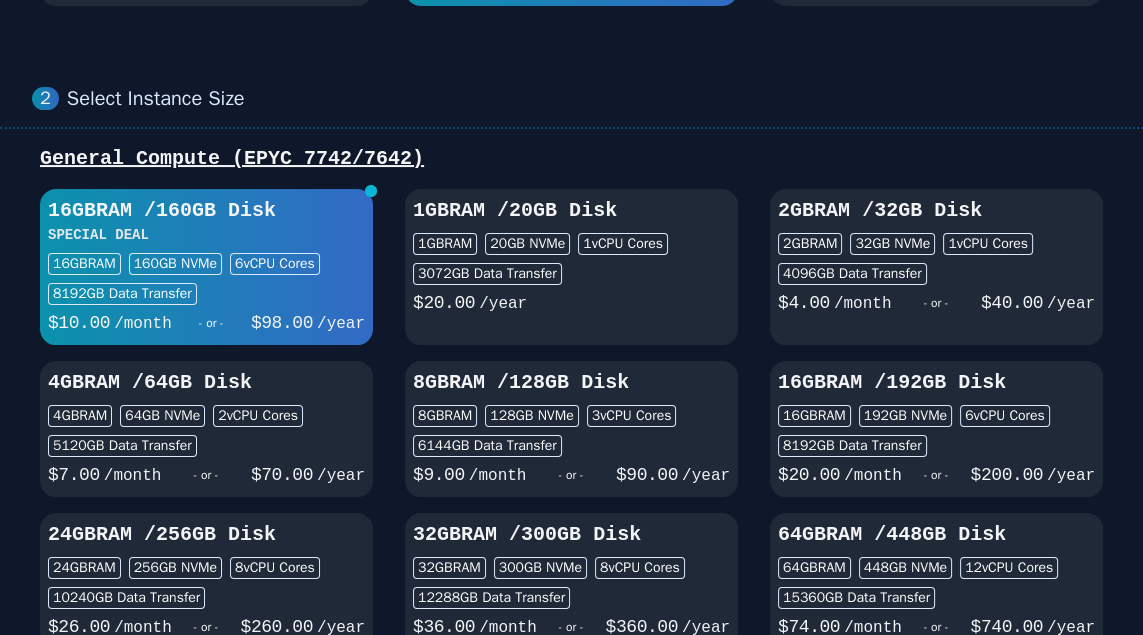 scroll, scrollTop: 226, scrollLeft: 0, axis: vertical 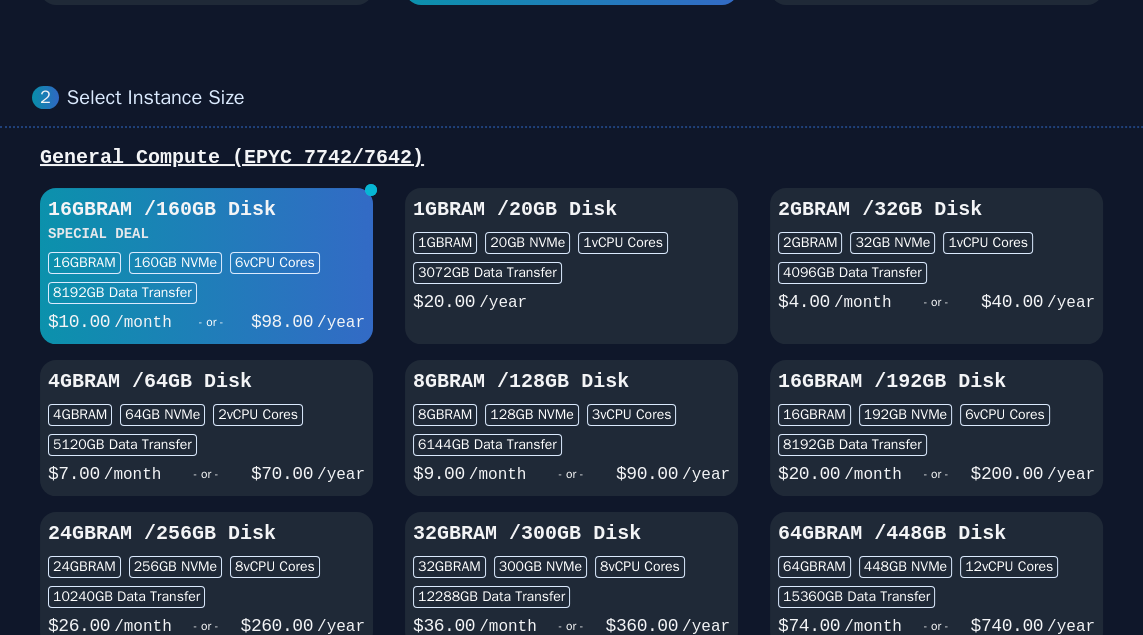 click on "$ 200.00 /year" at bounding box center [1033, 474] 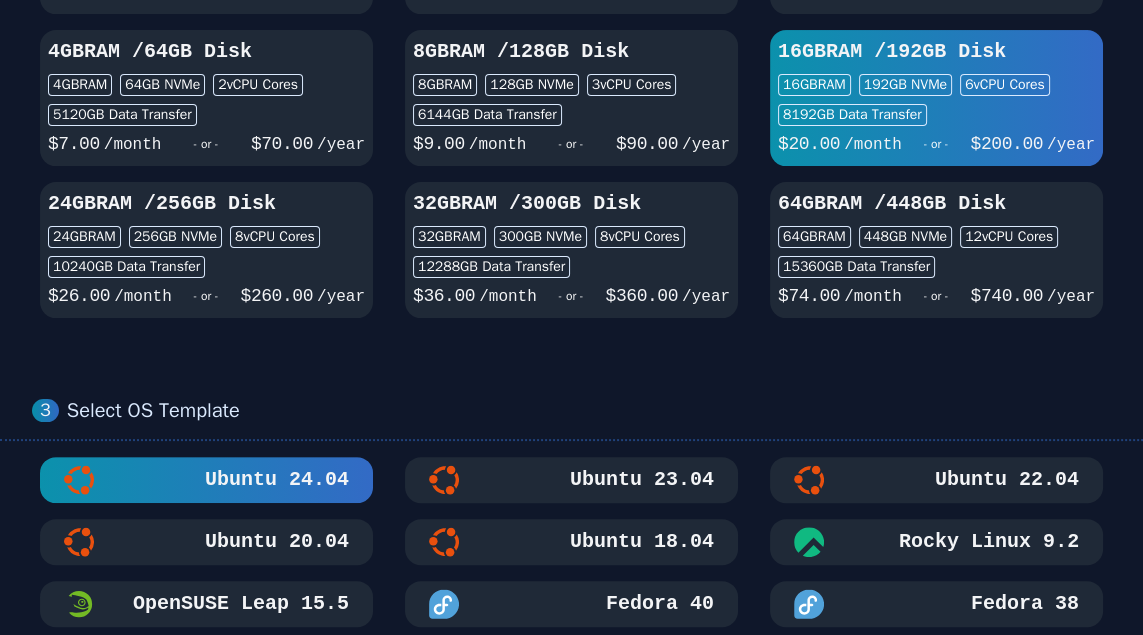 select 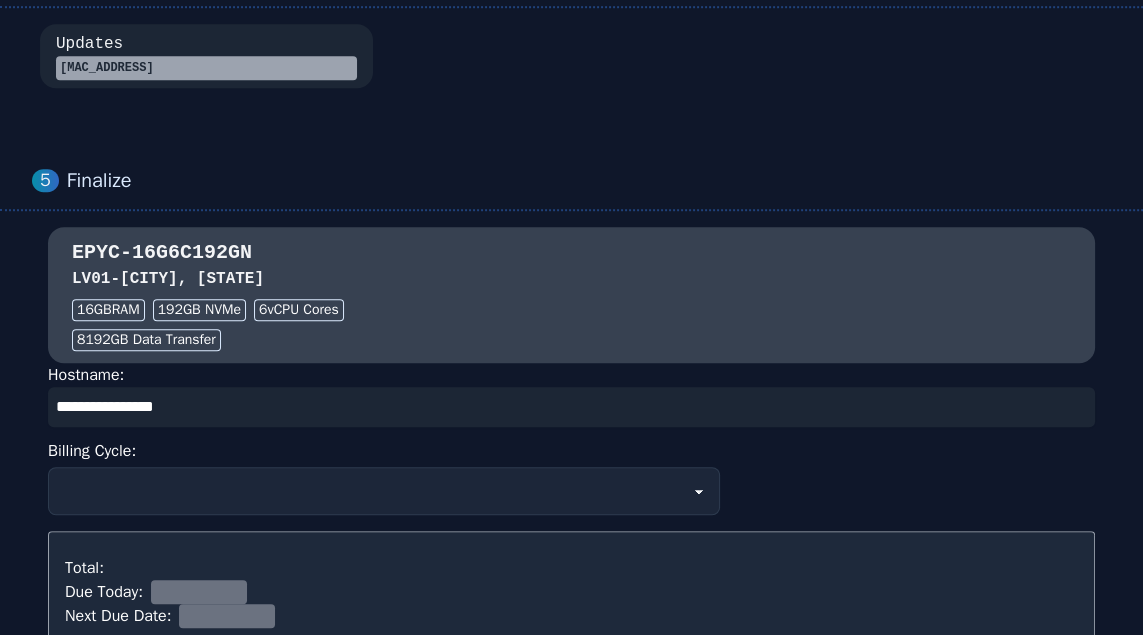 scroll, scrollTop: 1562, scrollLeft: 0, axis: vertical 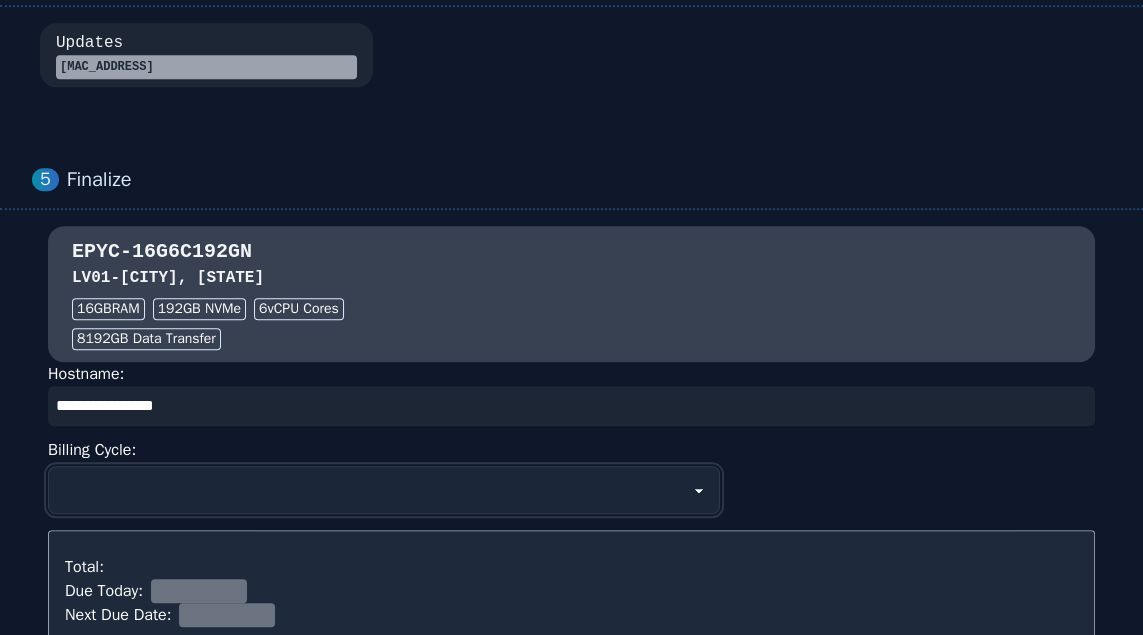 click on "**********" at bounding box center (384, 490) 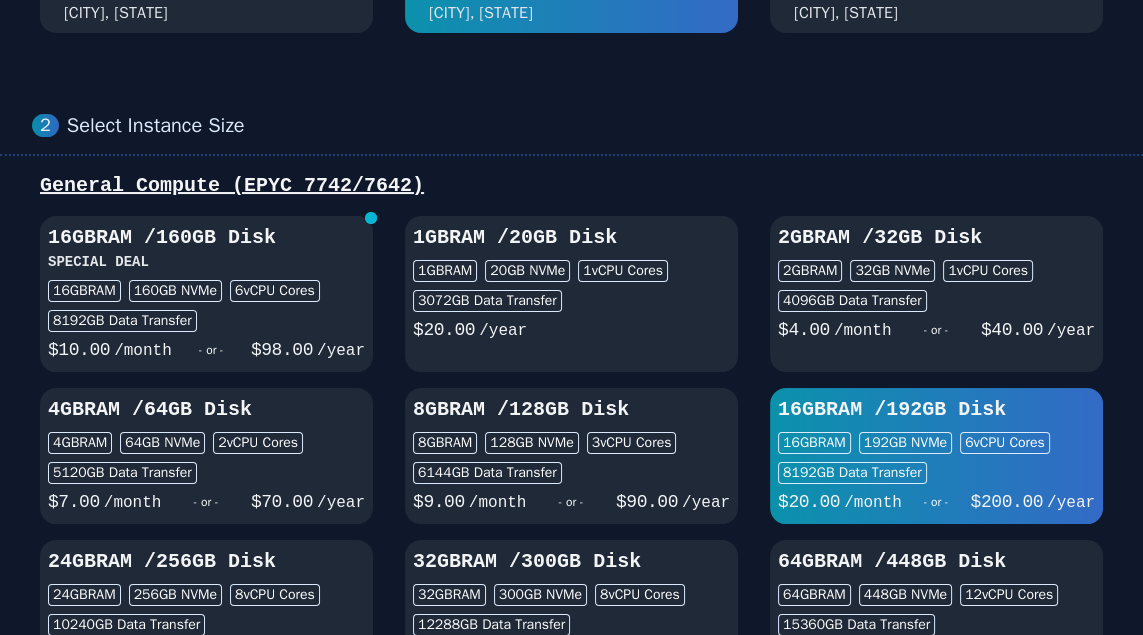 scroll, scrollTop: 390, scrollLeft: 0, axis: vertical 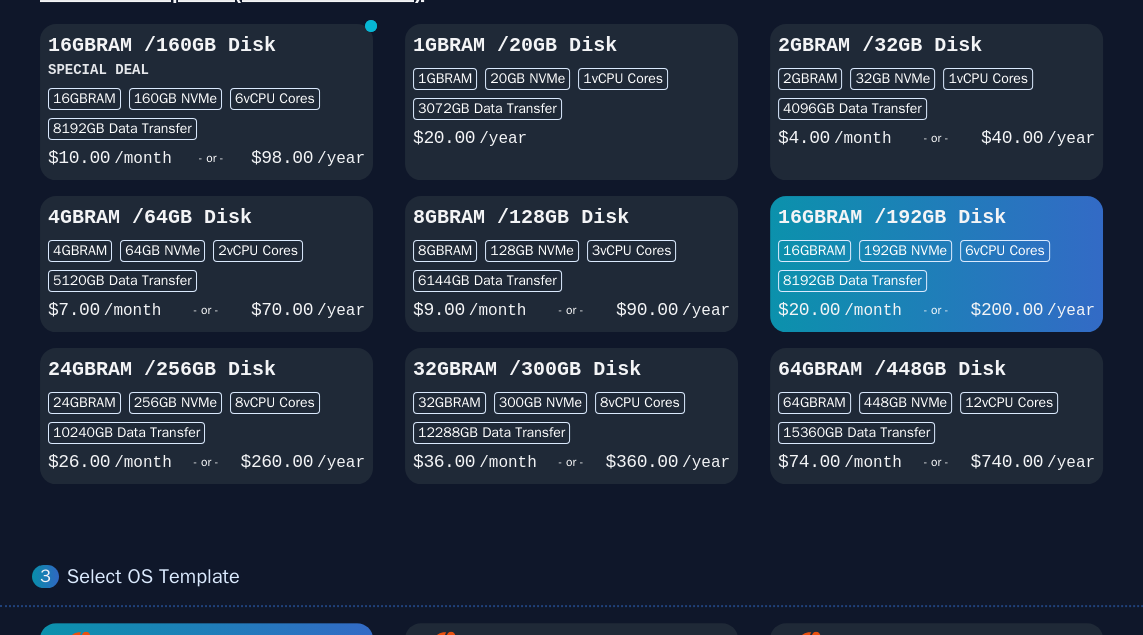 click on "- or -" at bounding box center [936, 462] 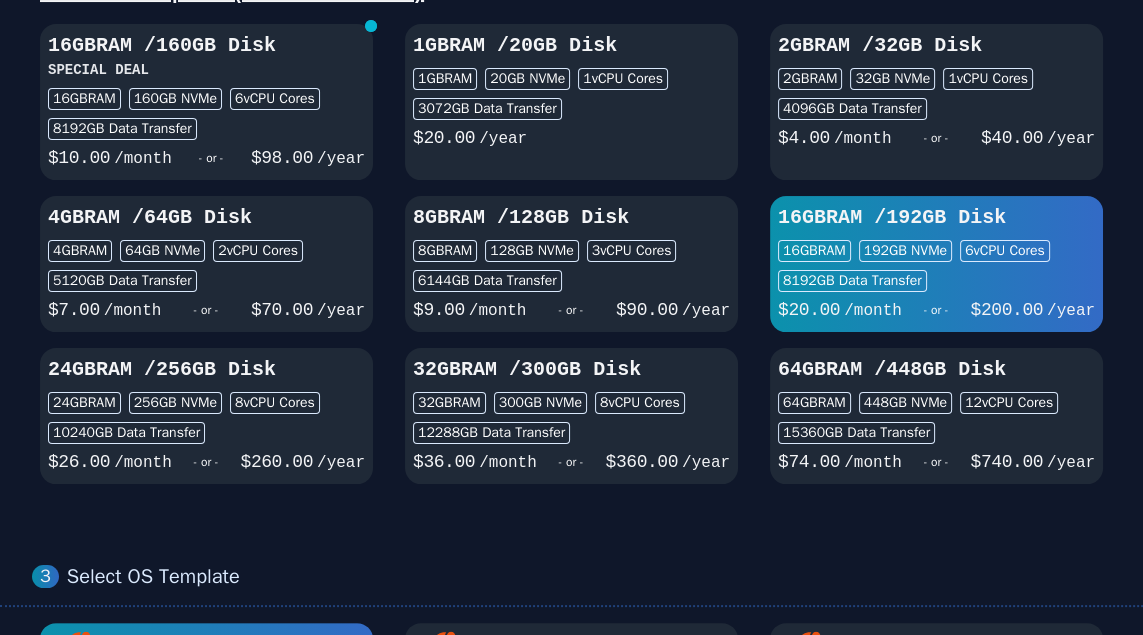 select 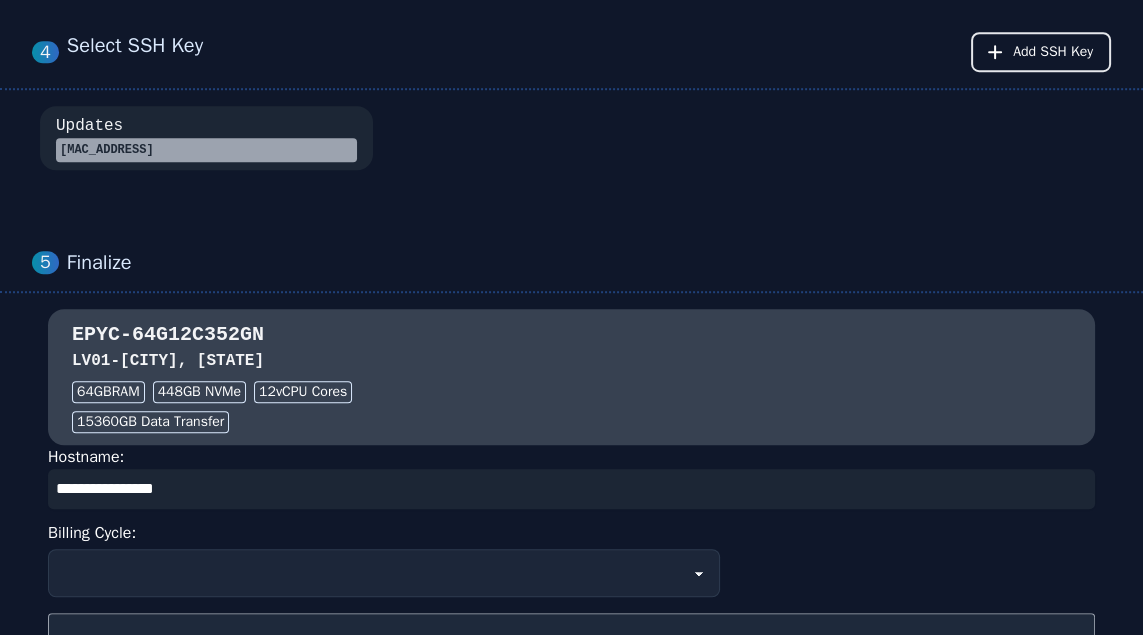 scroll, scrollTop: 1483, scrollLeft: 0, axis: vertical 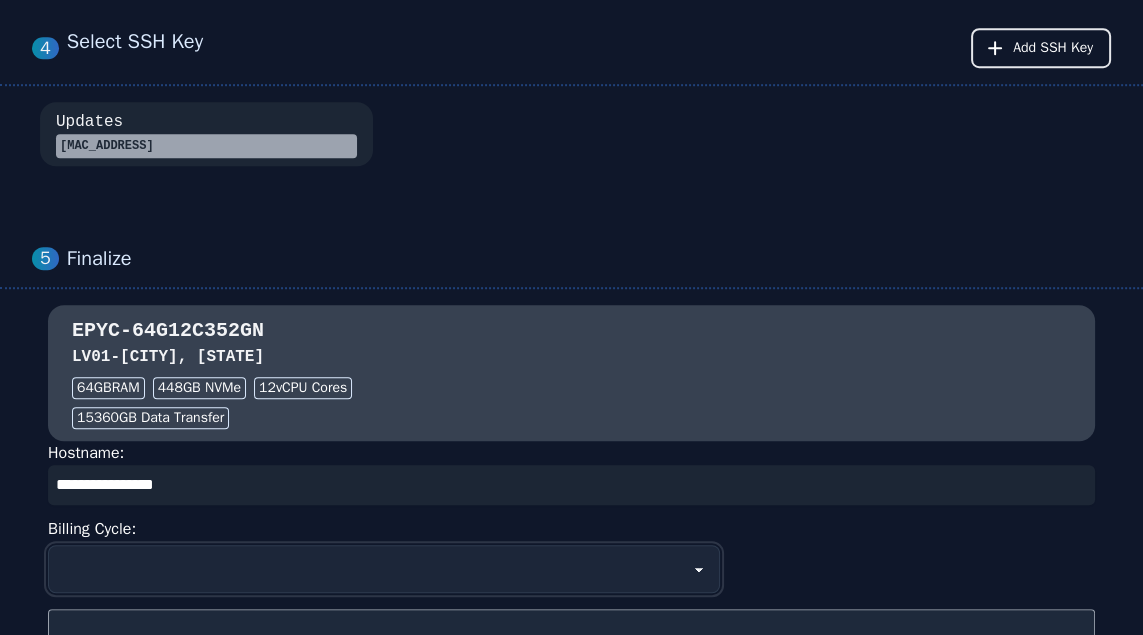 click on "**********" at bounding box center [384, 569] 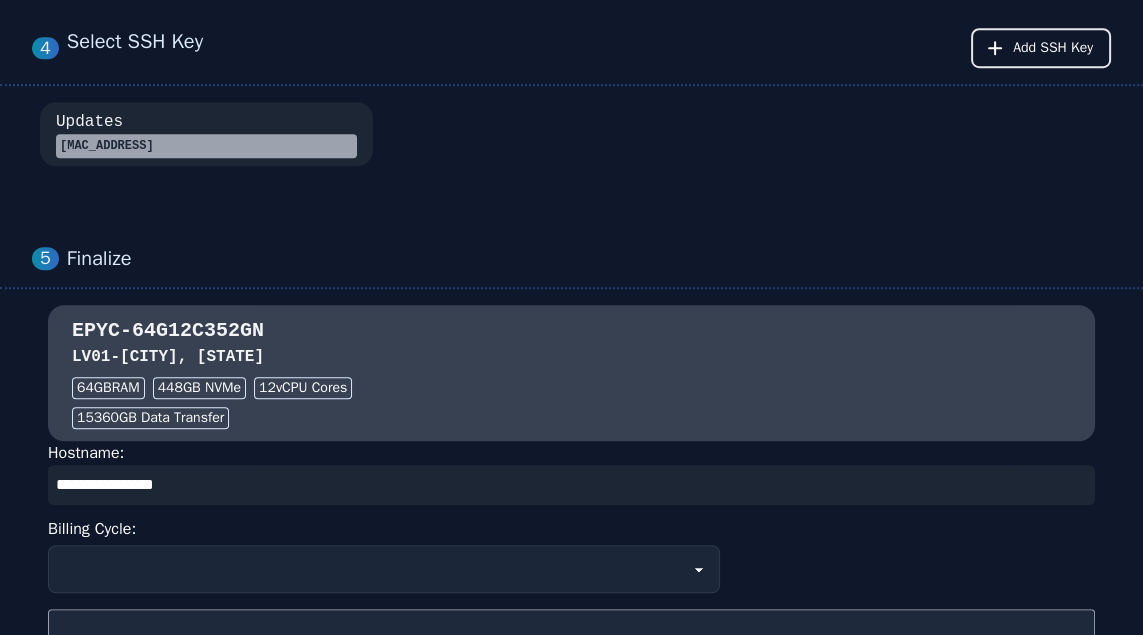 click on "**********" at bounding box center (571, 569) 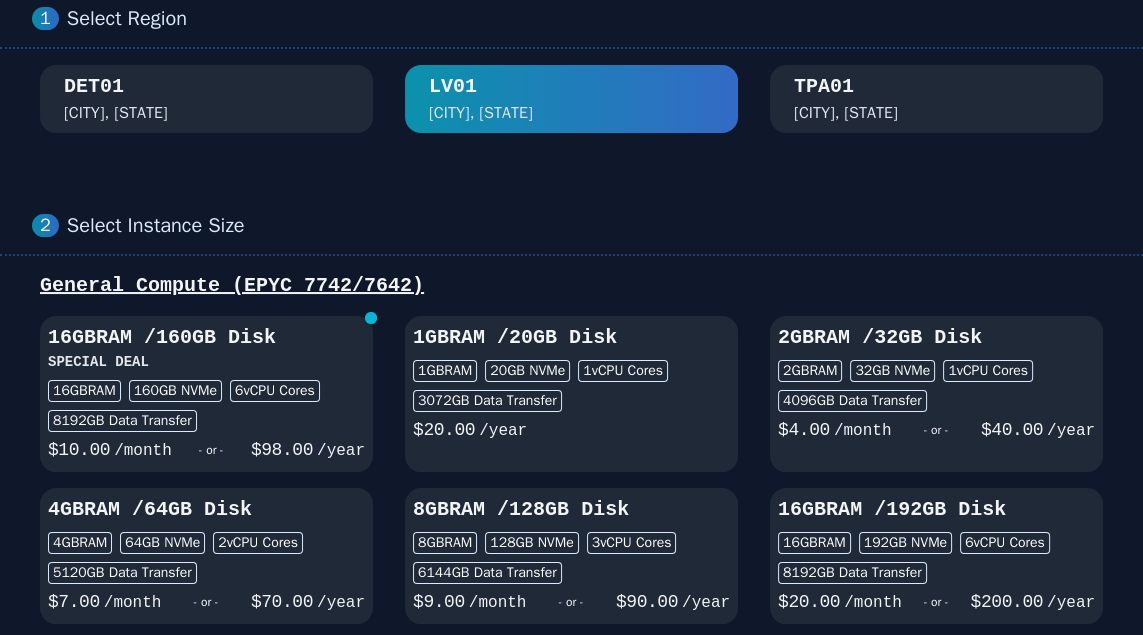 scroll, scrollTop: 0, scrollLeft: 0, axis: both 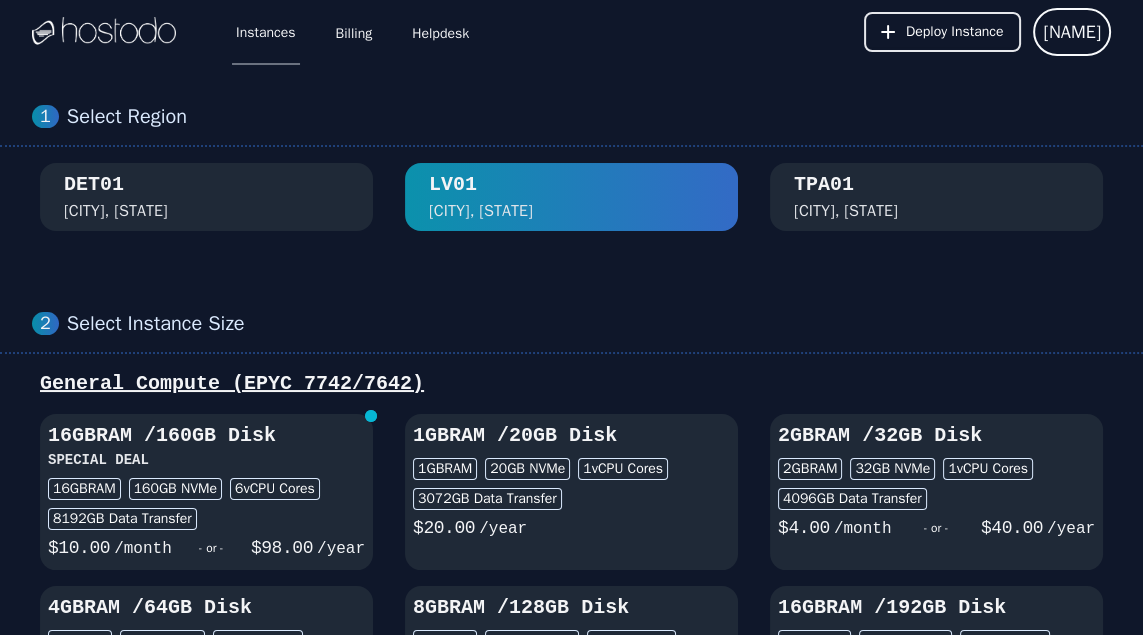 click on "General Compute (EPYC 7742/7642)" at bounding box center [571, 384] 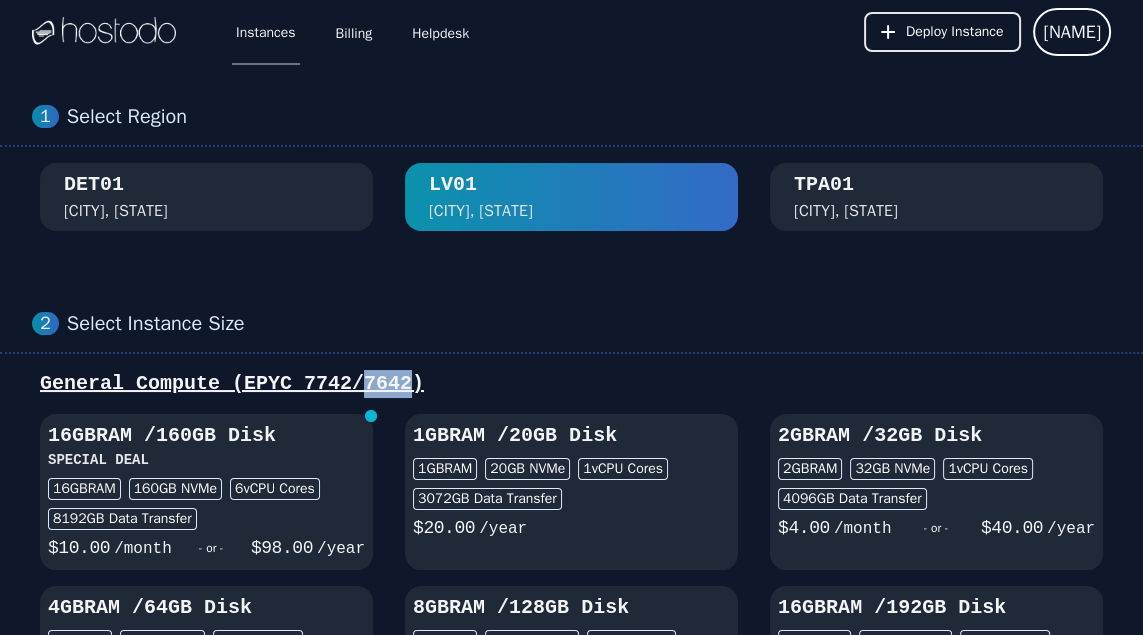 click on "[CITY], [STATE]" at bounding box center (206, 197) 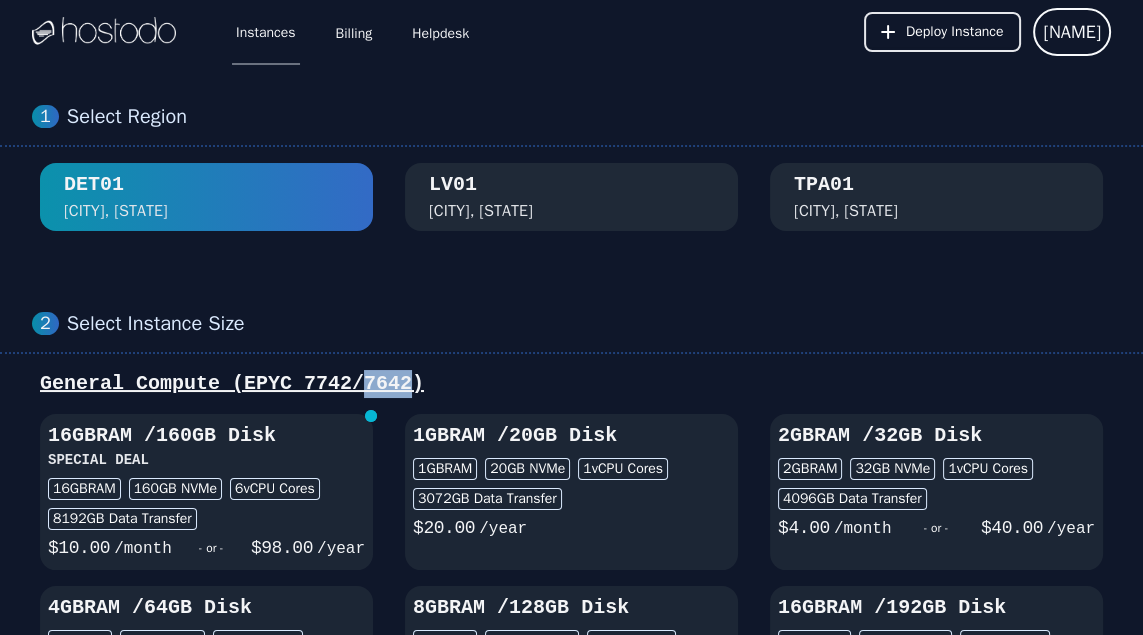 click on "[CITY], [STATE]" at bounding box center (846, 211) 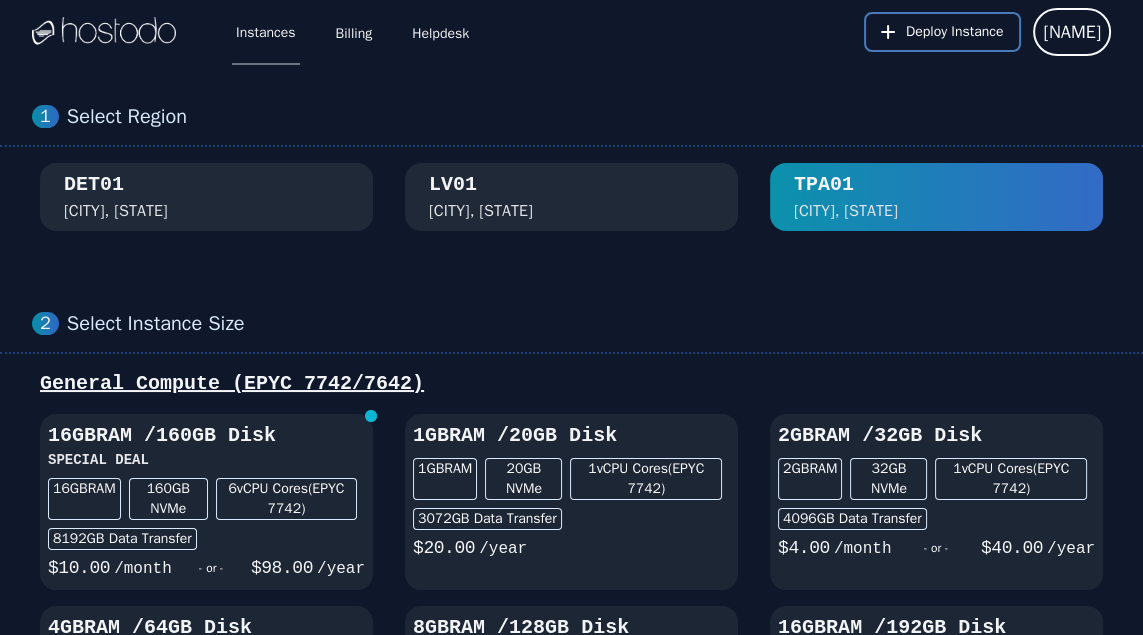 click 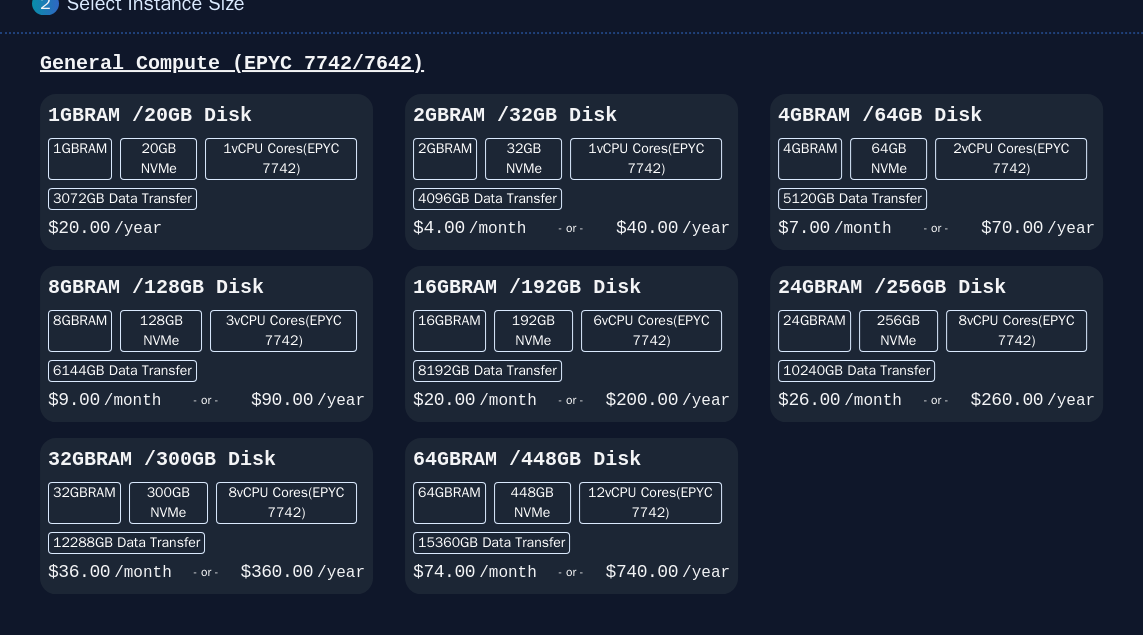 scroll, scrollTop: 325, scrollLeft: 0, axis: vertical 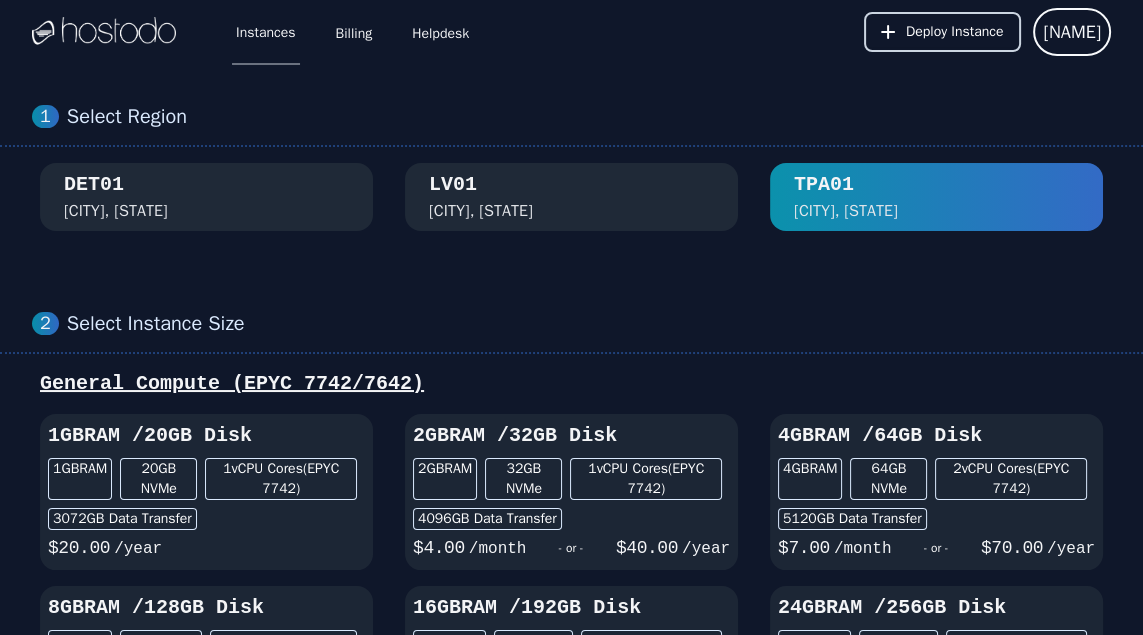 type 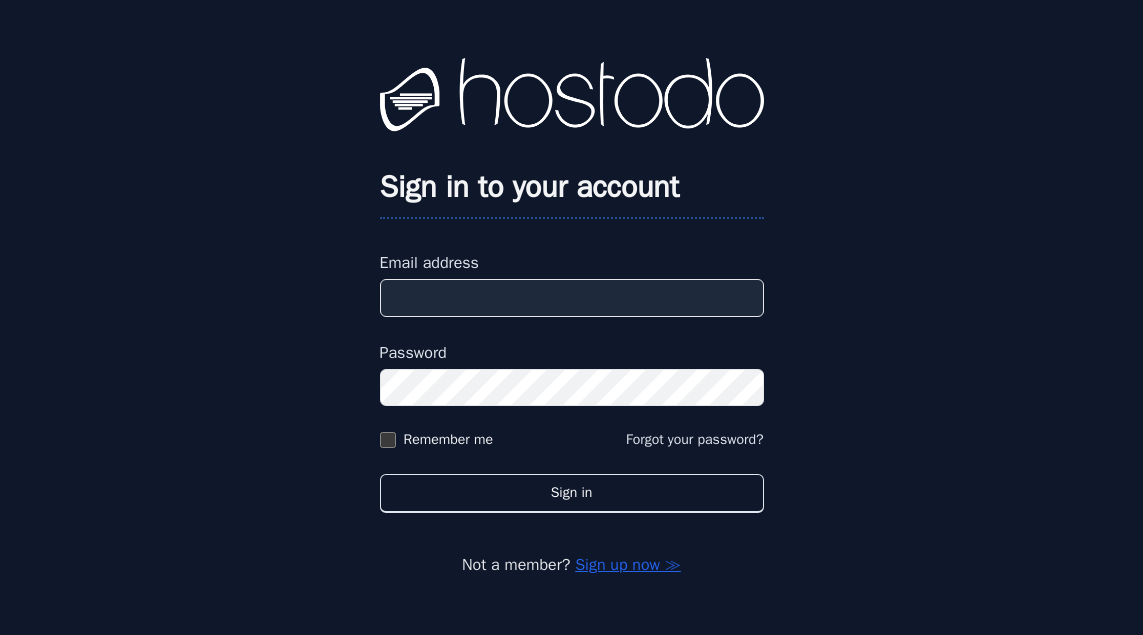 scroll, scrollTop: 0, scrollLeft: 0, axis: both 